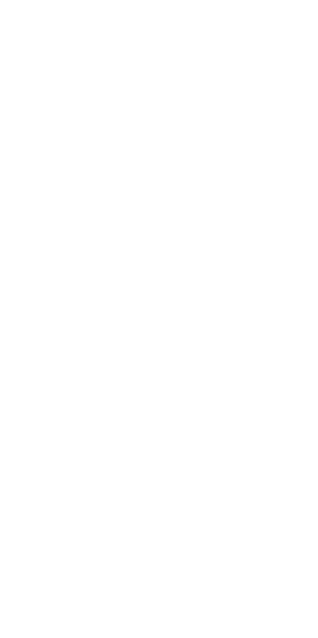 scroll, scrollTop: 0, scrollLeft: 0, axis: both 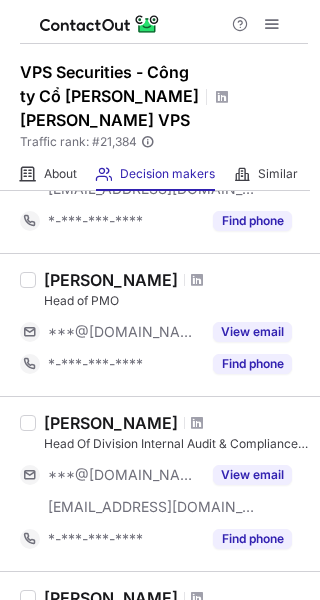 click on "Head of PMO" at bounding box center (176, 301) 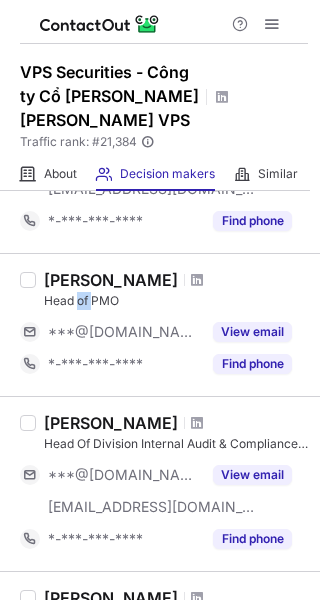 click on "Head of PMO" at bounding box center [176, 301] 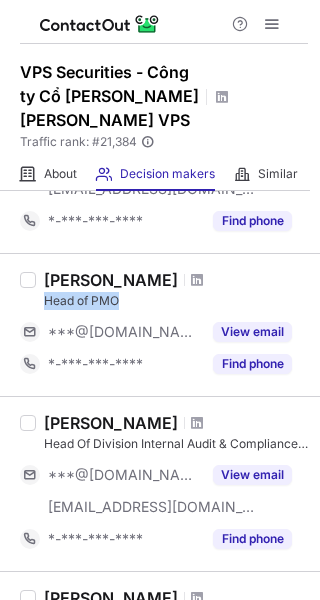 click on "Head of PMO" at bounding box center (176, 301) 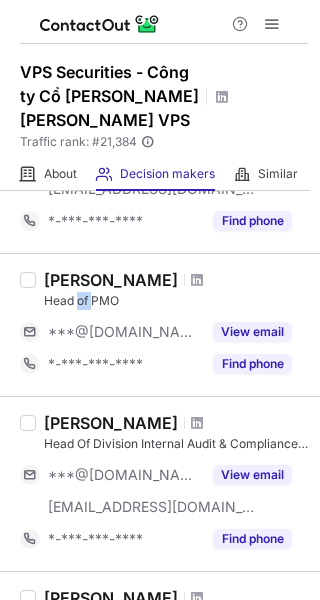 click on "Head of PMO" at bounding box center (176, 301) 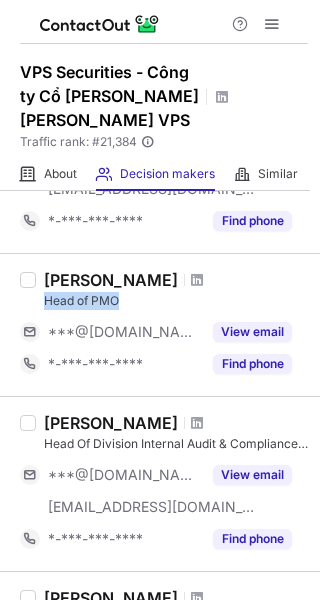 click on "Head of PMO" at bounding box center [176, 301] 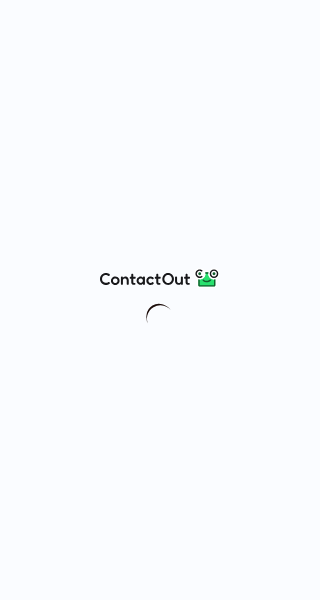 scroll, scrollTop: 0, scrollLeft: 0, axis: both 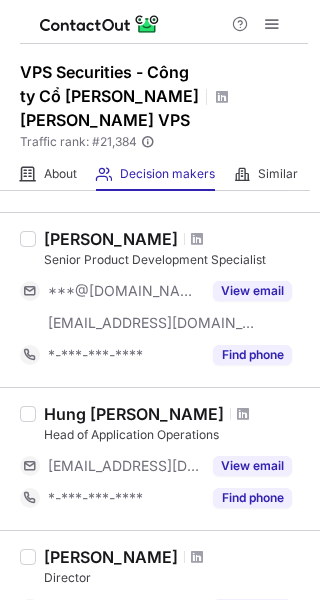 click on "Senior Product Development Specialist" at bounding box center (176, 260) 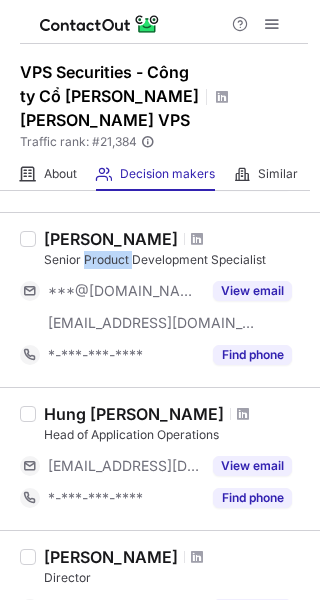 click on "Senior Product Development Specialist" at bounding box center (176, 260) 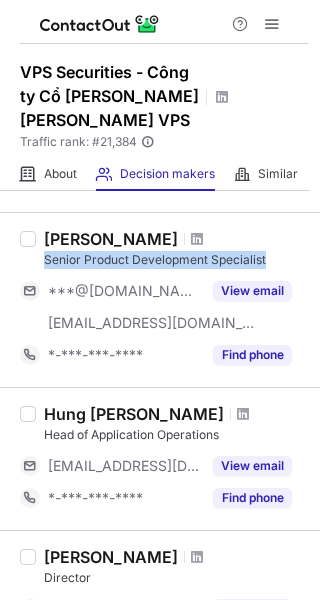 click on "Senior Product Development Specialist" at bounding box center (176, 260) 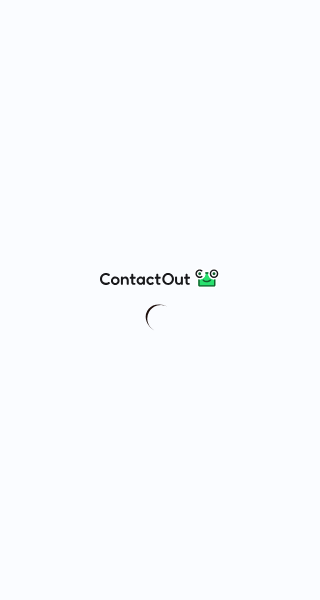 scroll, scrollTop: 0, scrollLeft: 0, axis: both 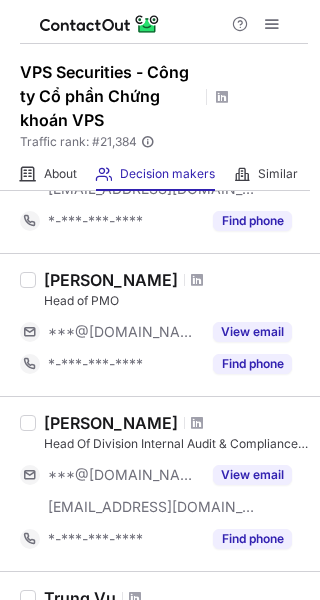 click on "Head of PMO" at bounding box center (176, 301) 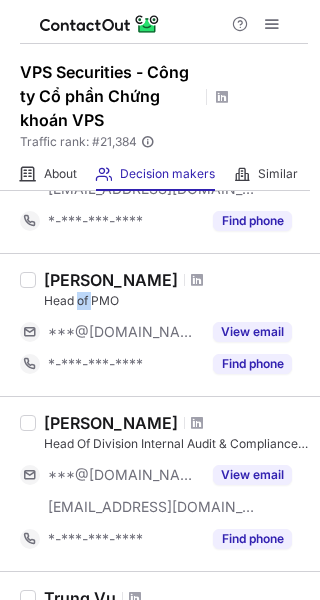 click on "Head of PMO" at bounding box center (176, 301) 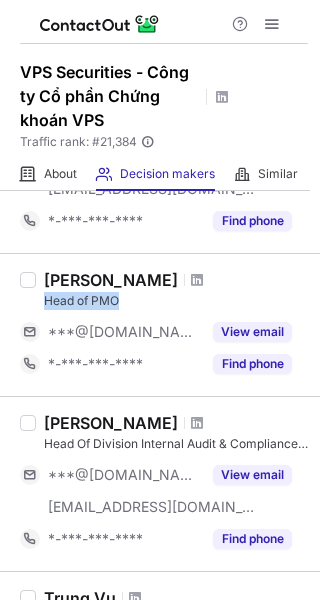click on "Head of PMO" at bounding box center [176, 301] 